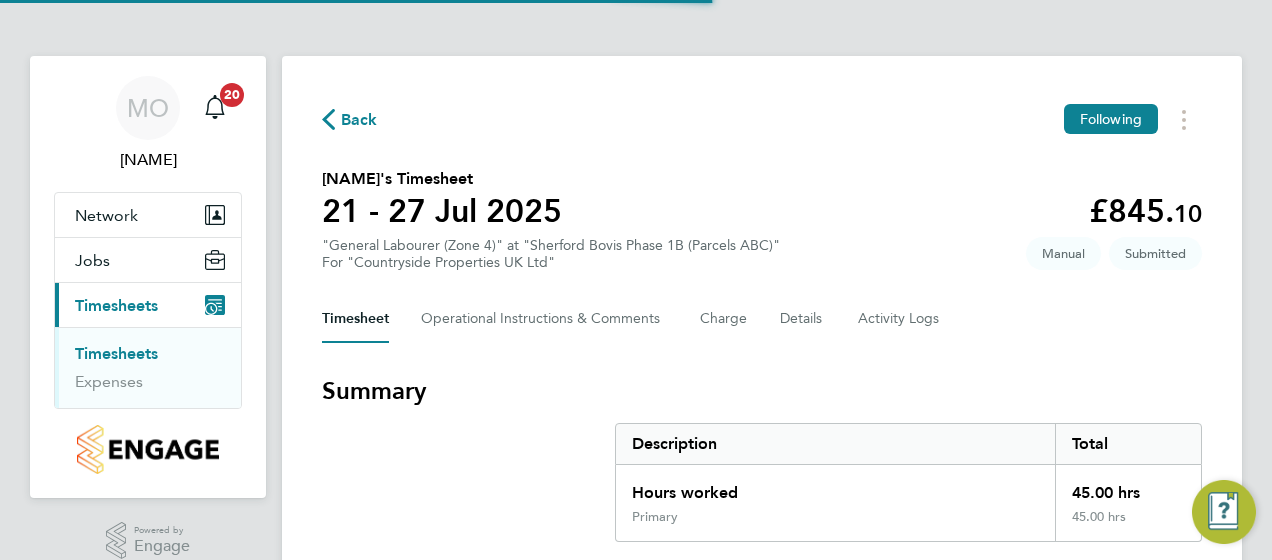 scroll, scrollTop: 0, scrollLeft: 0, axis: both 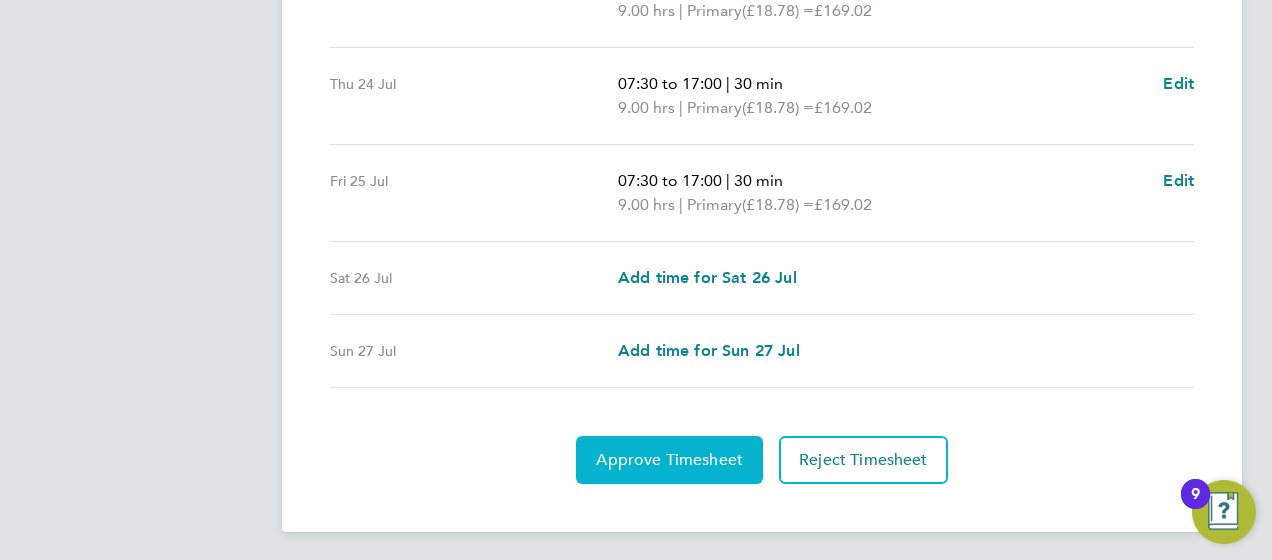 click on "Approve Timesheet" 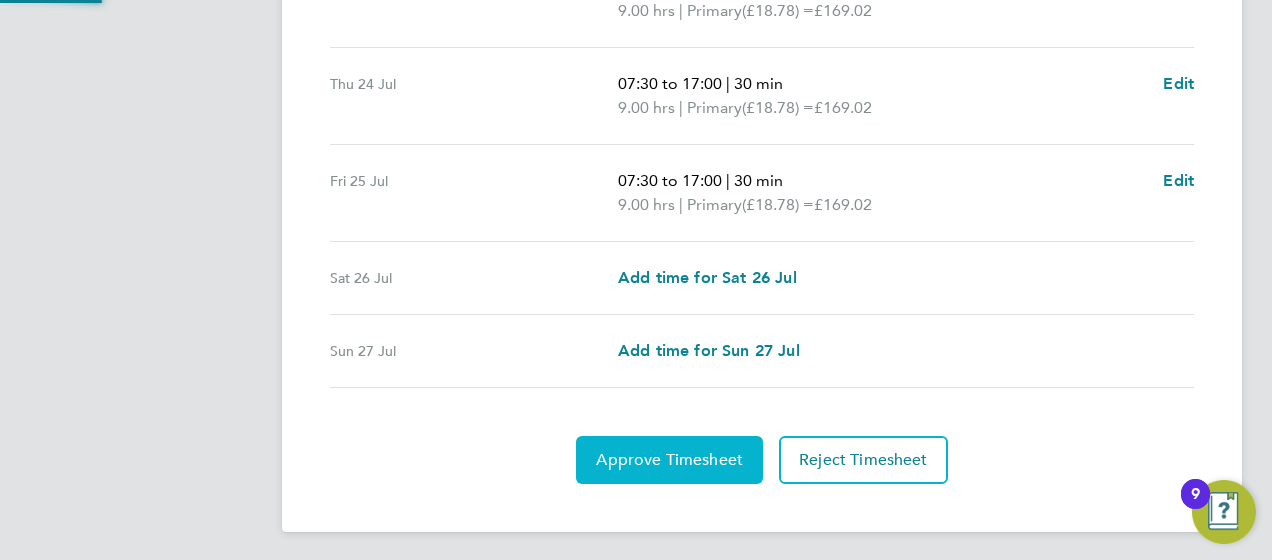 scroll, scrollTop: 0, scrollLeft: 0, axis: both 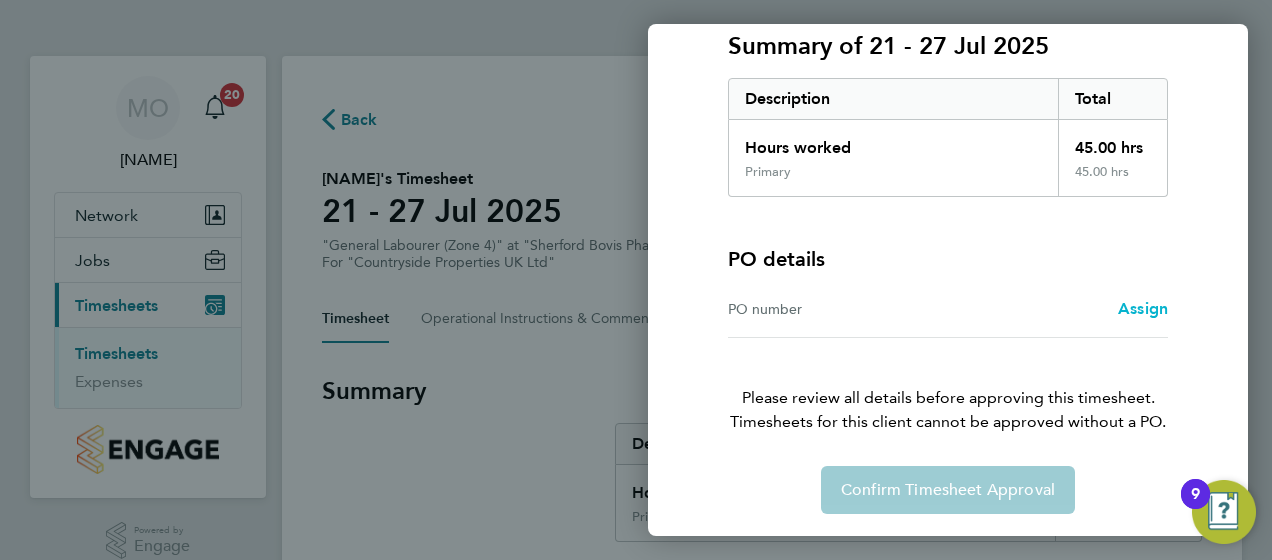 click on "Assign" at bounding box center [1143, 308] 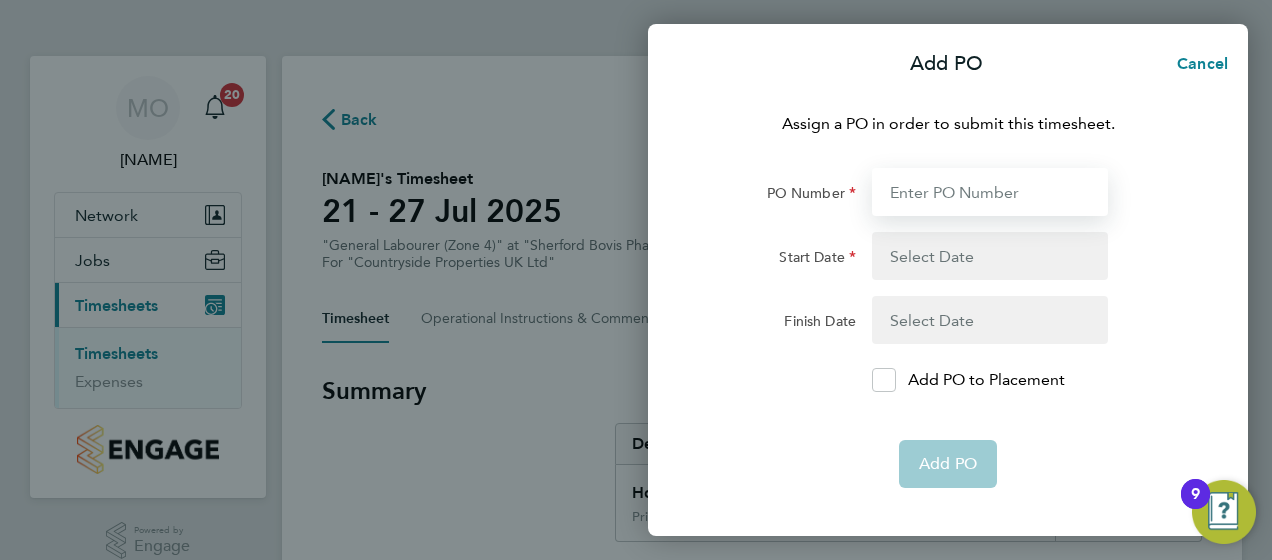 click on "PO Number" at bounding box center [990, 192] 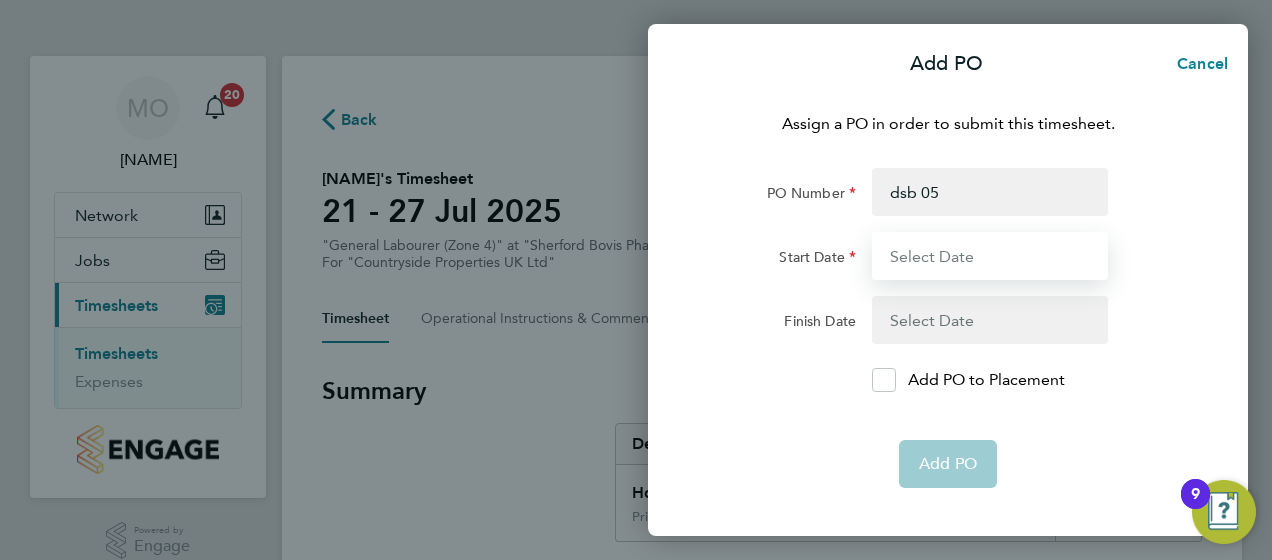 type on "30 Jun 25" 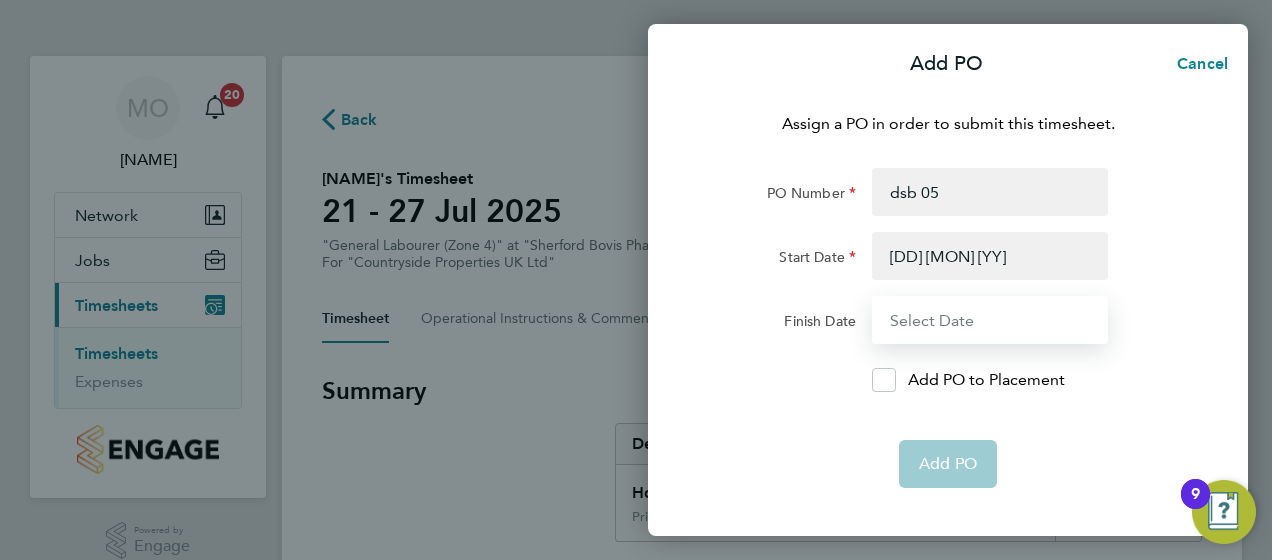 type on "08 Jul 25" 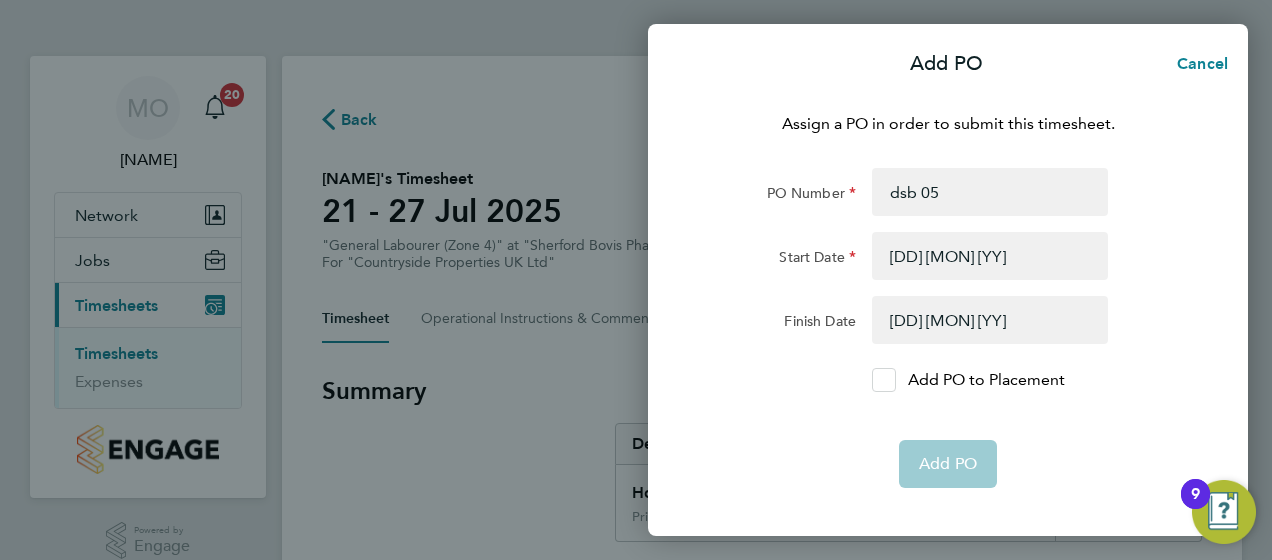 click 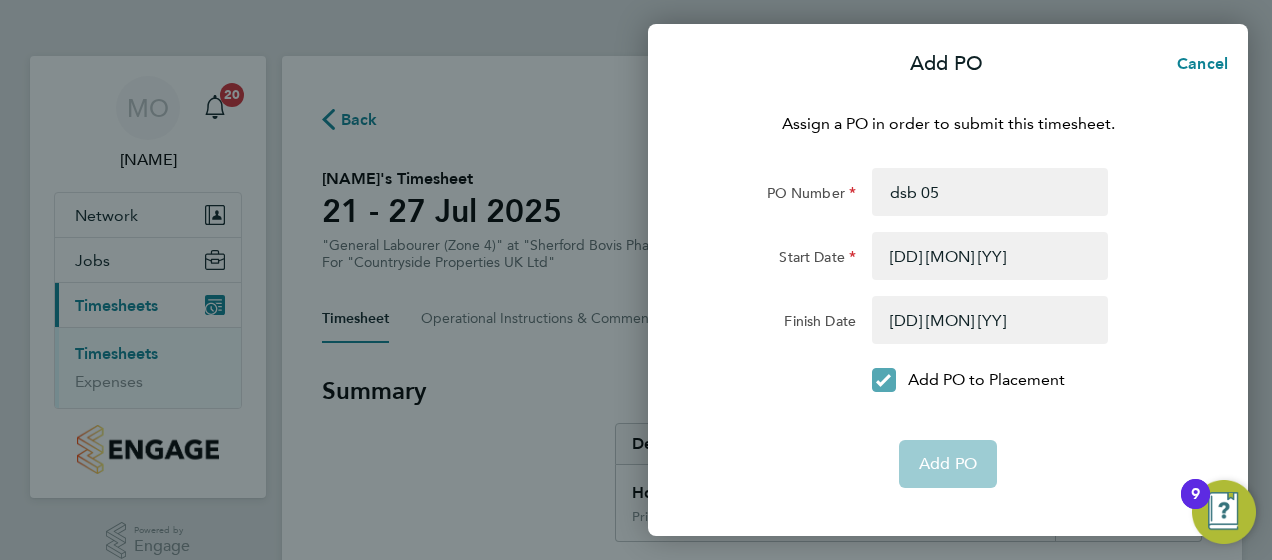 click on "Add PO" 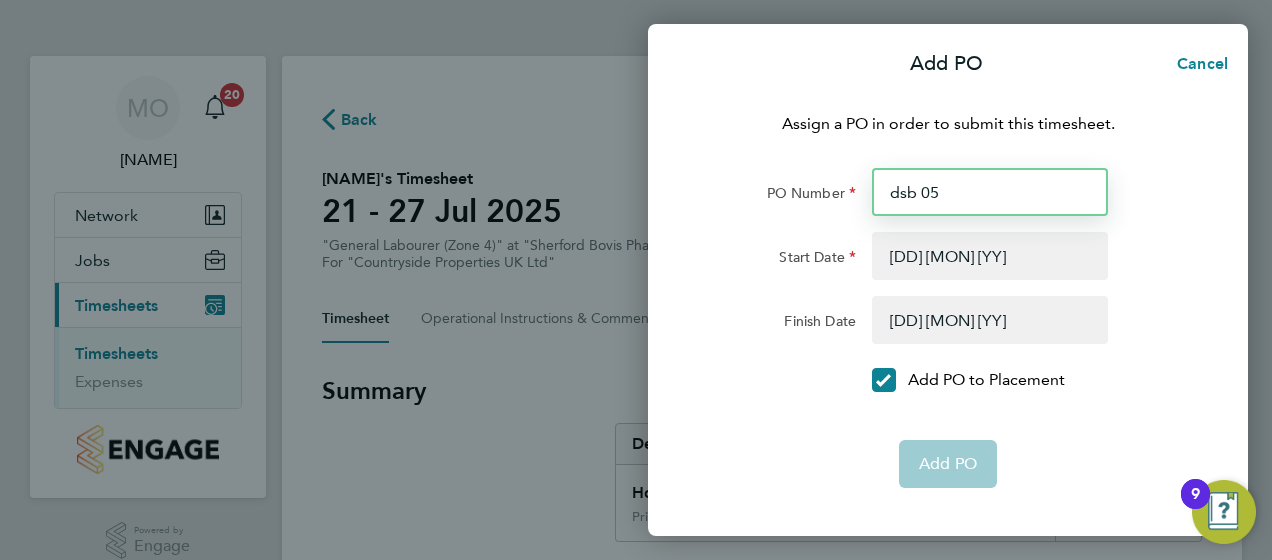 click on "dsb 05" at bounding box center (990, 192) 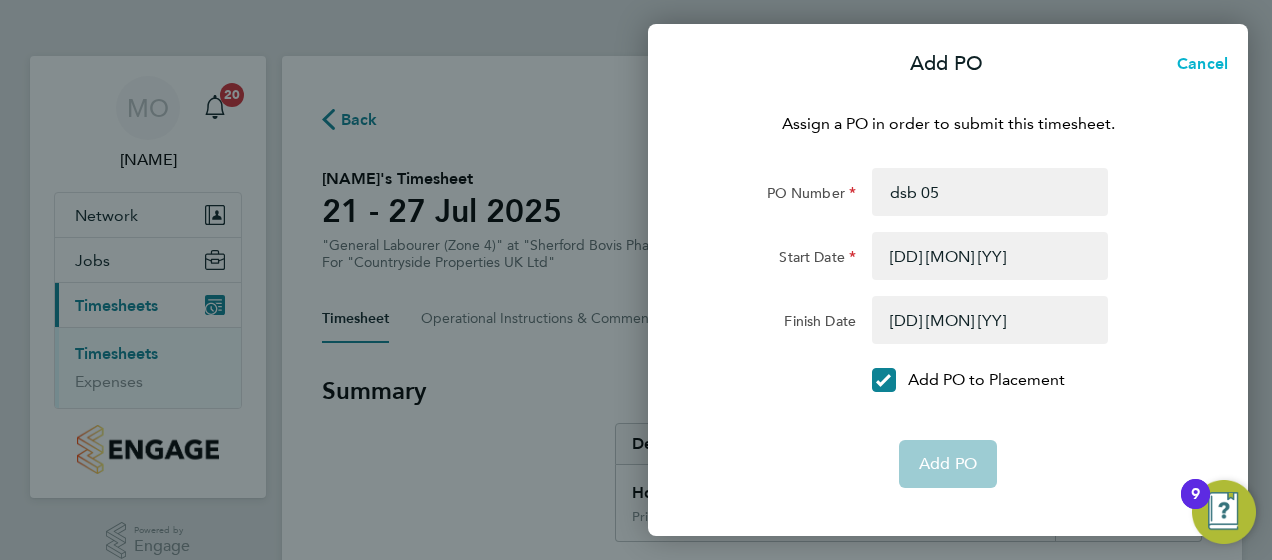 click on "Cancel" 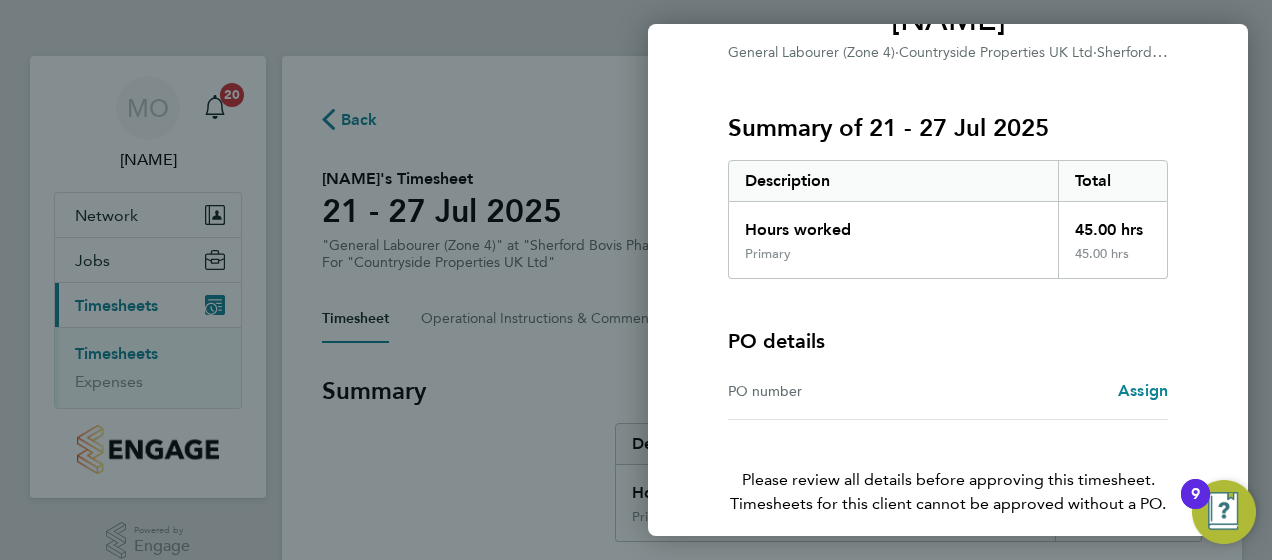 scroll, scrollTop: 282, scrollLeft: 0, axis: vertical 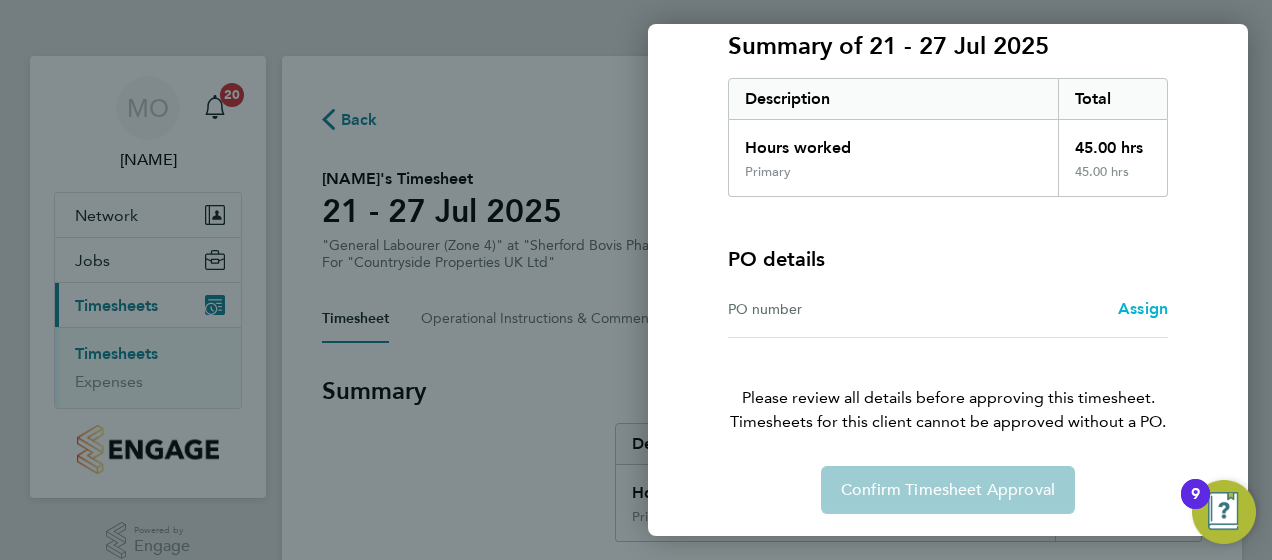 click on "Assign" at bounding box center [1143, 308] 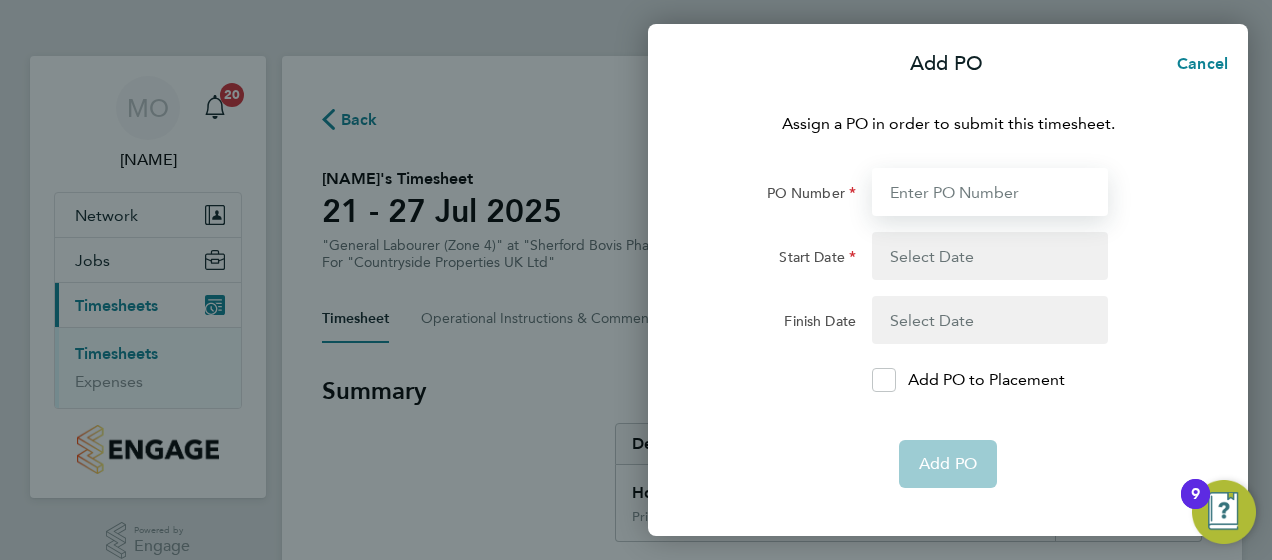 click on "PO Number" at bounding box center (990, 192) 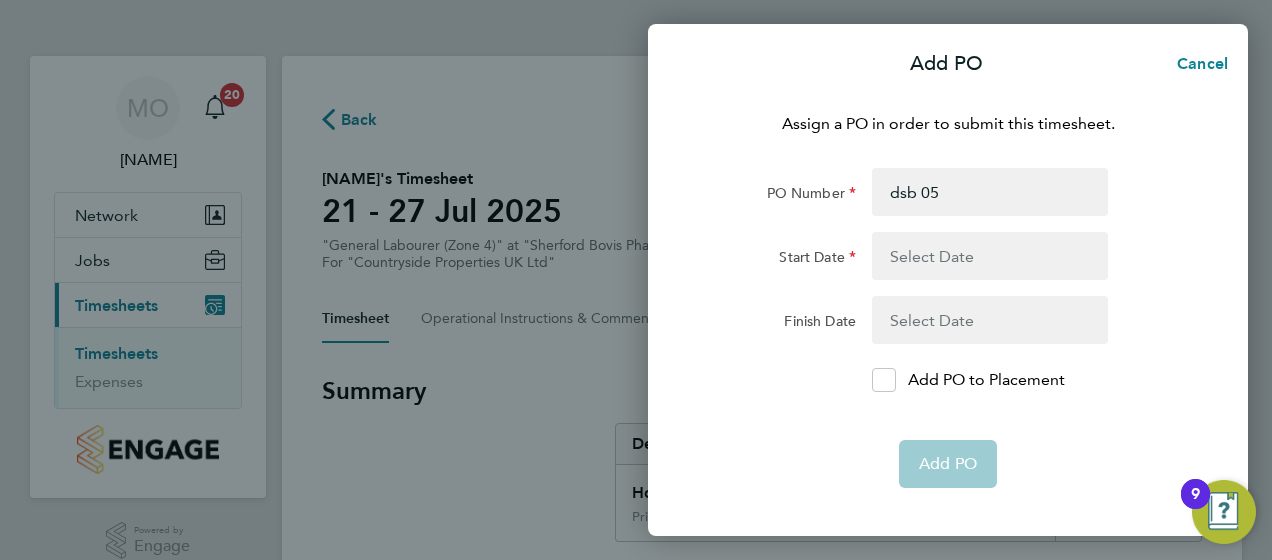 click 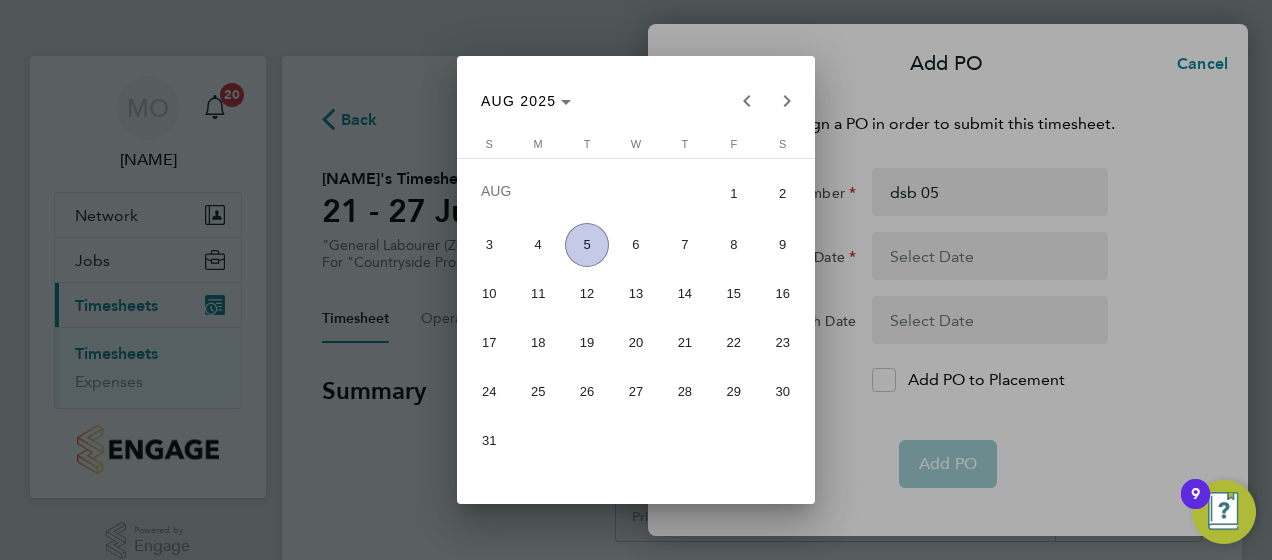 click on "4" at bounding box center [538, 245] 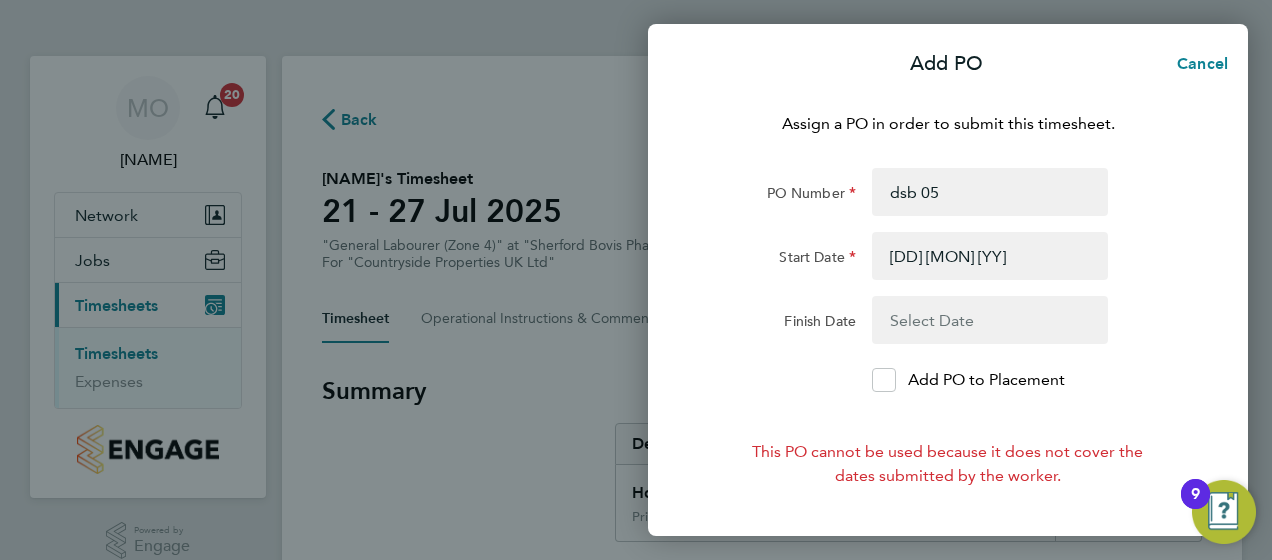 click 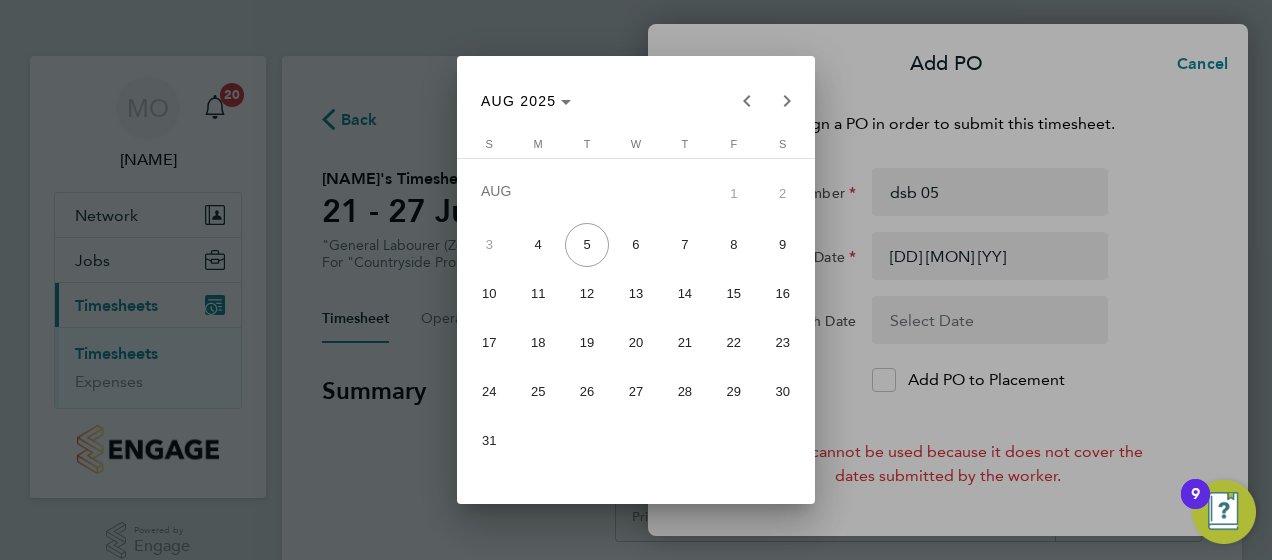 click on "21" at bounding box center (685, 342) 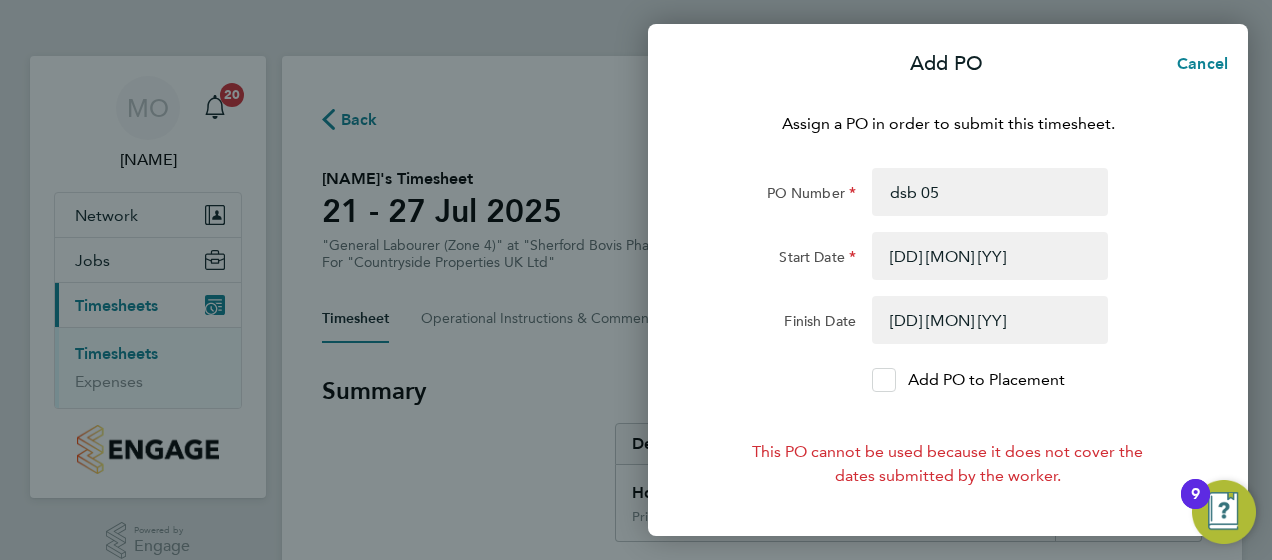 click 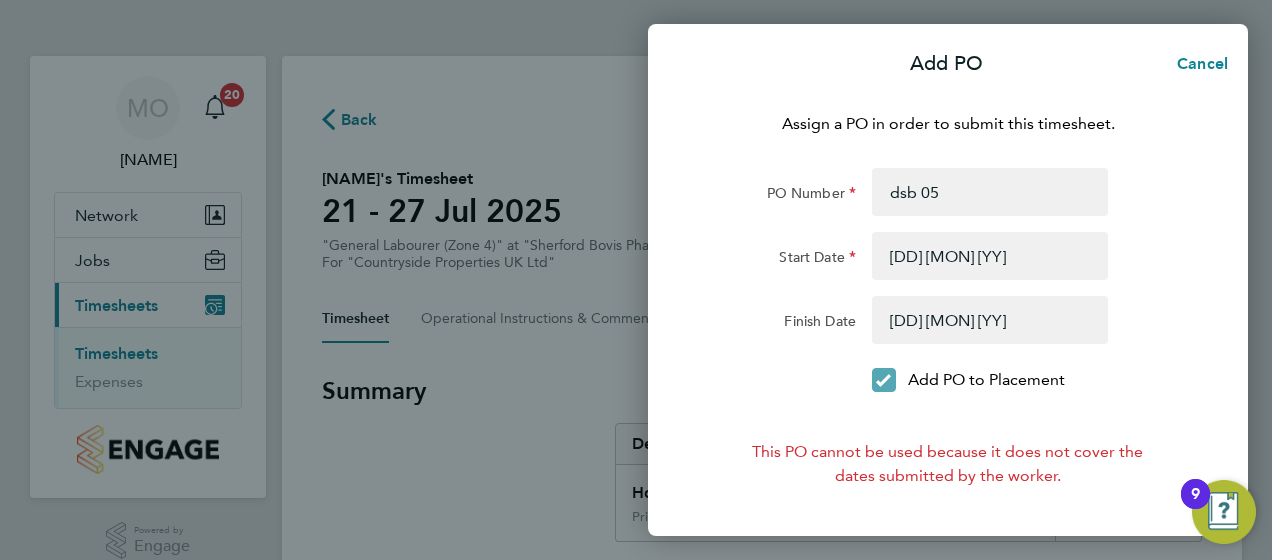 scroll, scrollTop: 72, scrollLeft: 0, axis: vertical 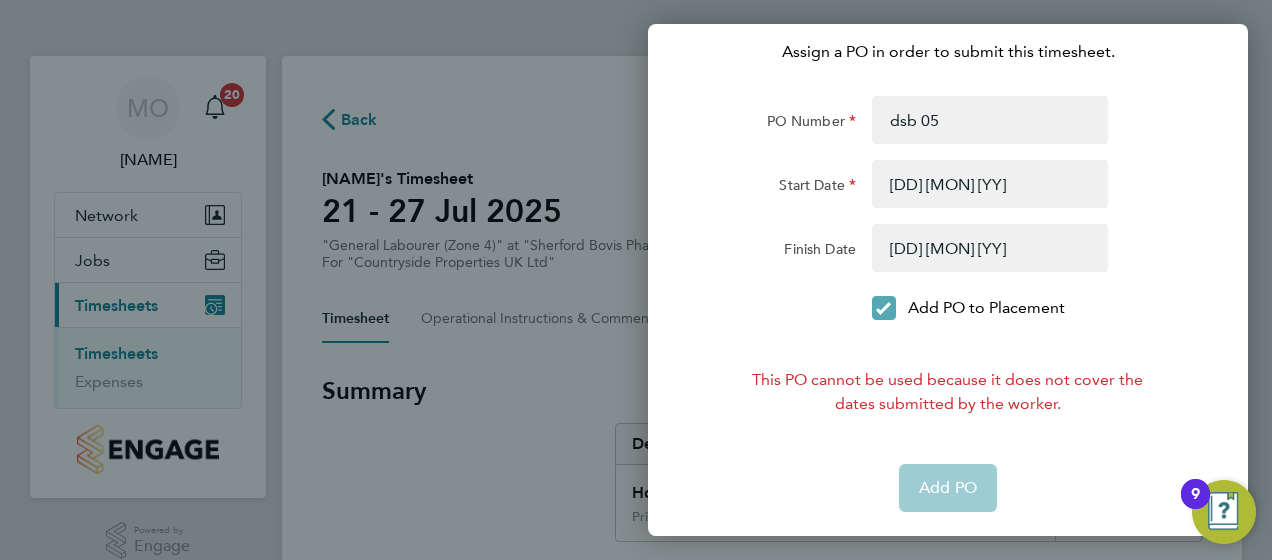 click 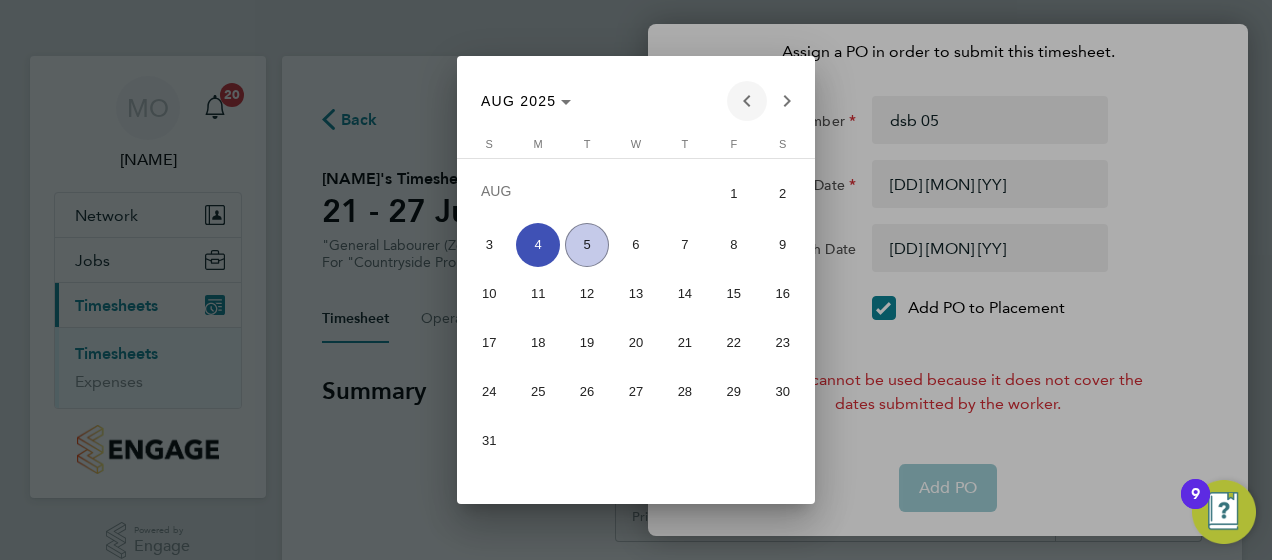 click at bounding box center (747, 101) 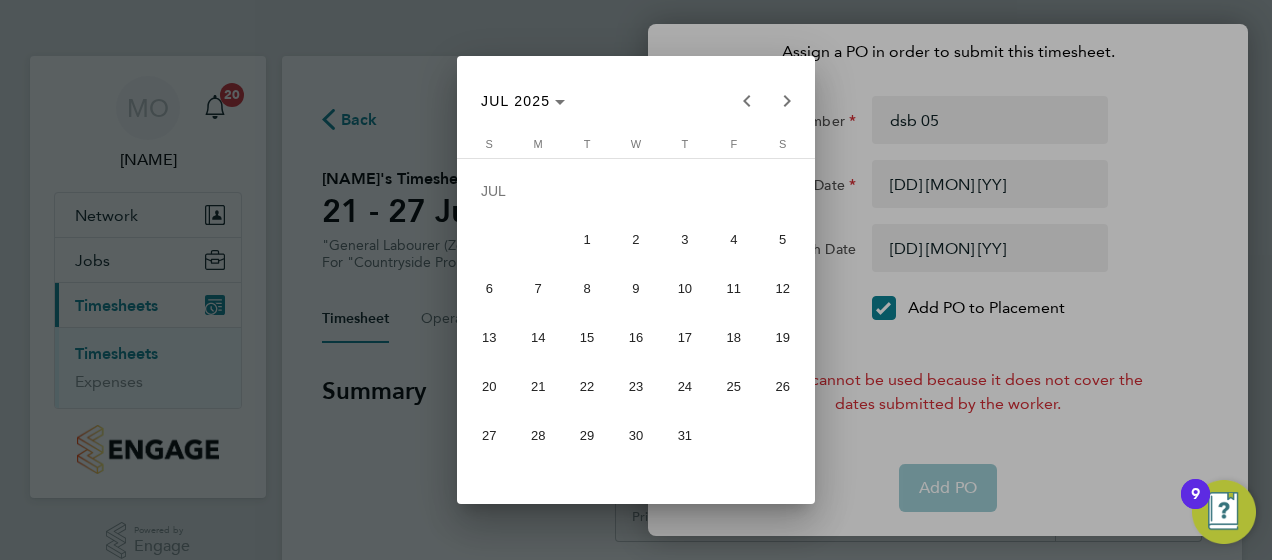 click on "21" at bounding box center (538, 386) 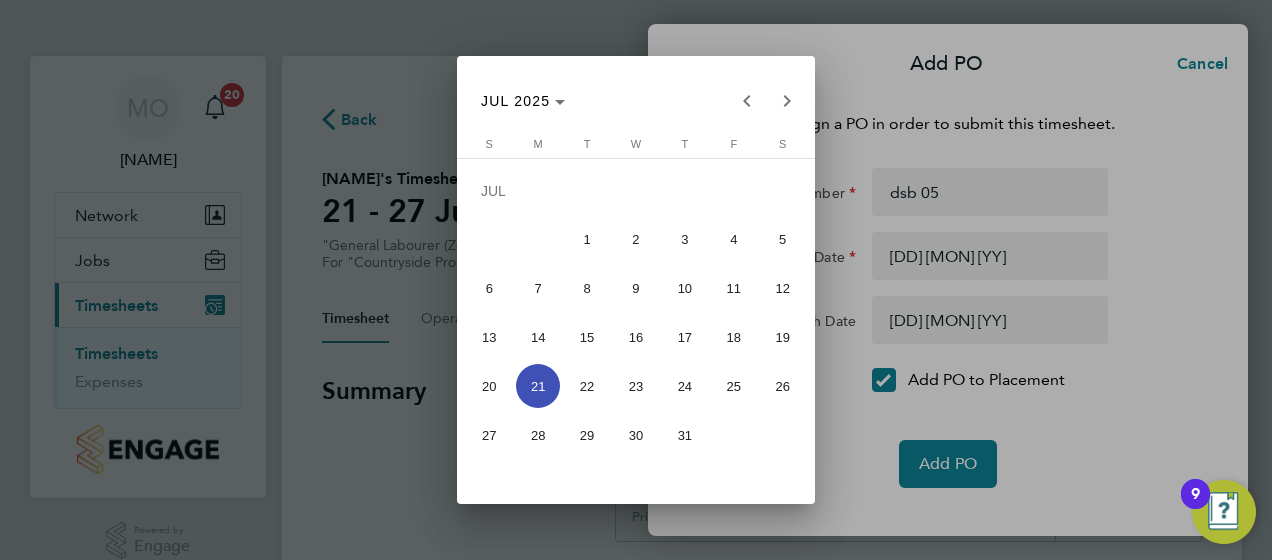 scroll, scrollTop: 0, scrollLeft: 0, axis: both 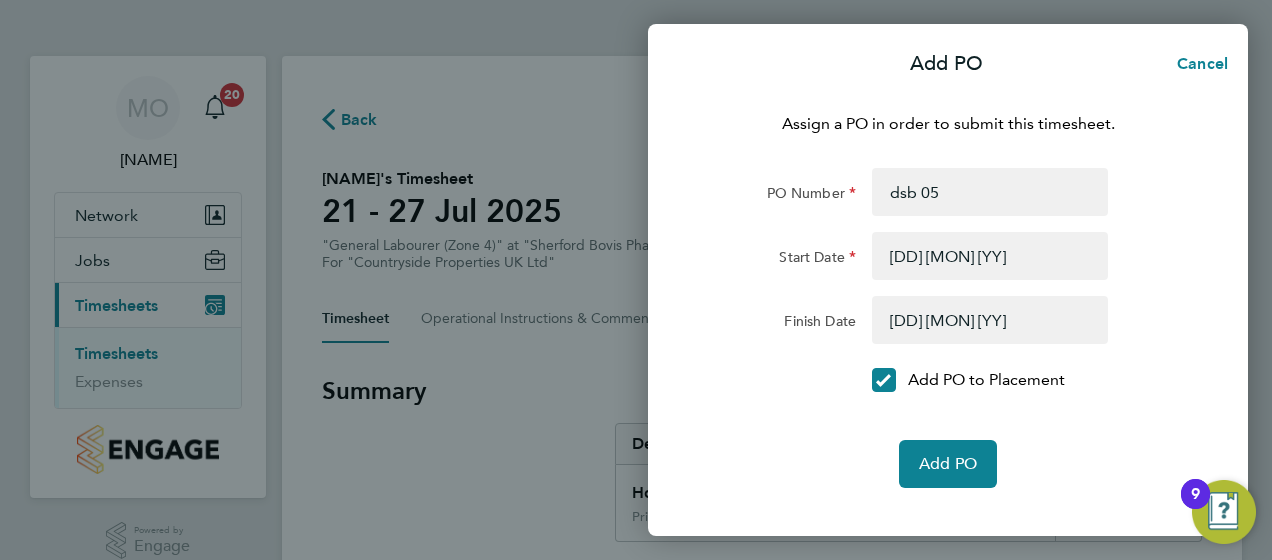 click 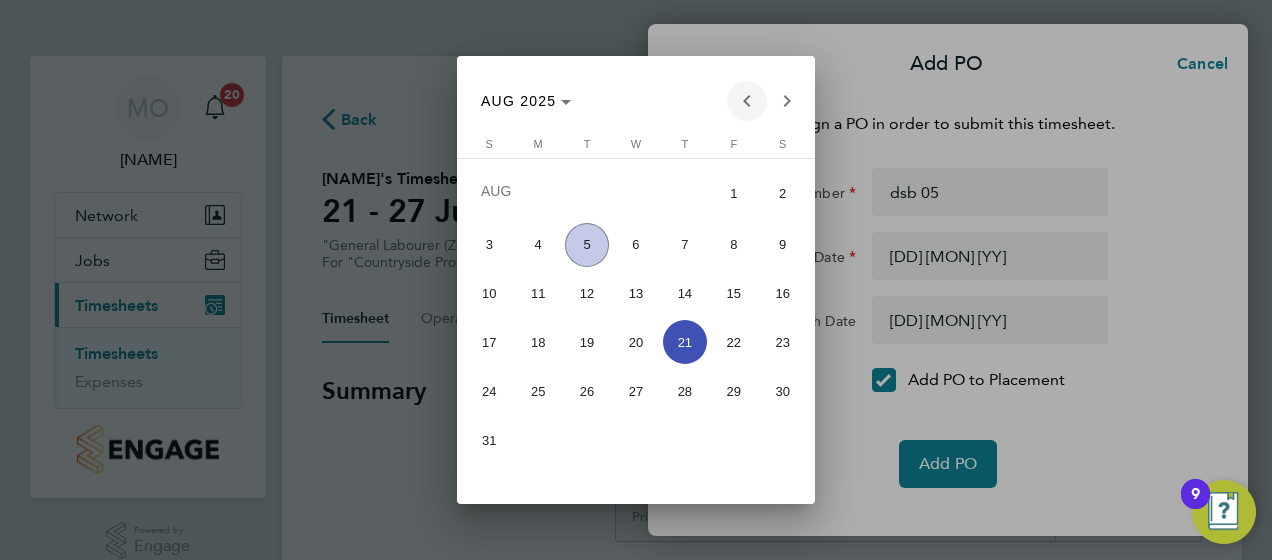 click at bounding box center (747, 101) 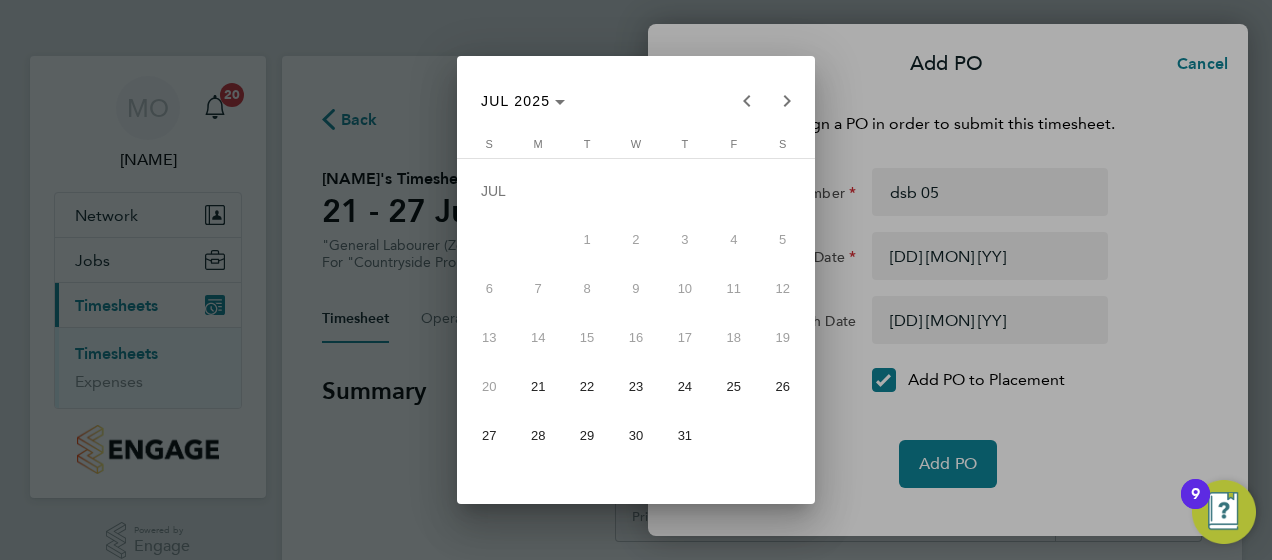 click on "27" at bounding box center [489, 435] 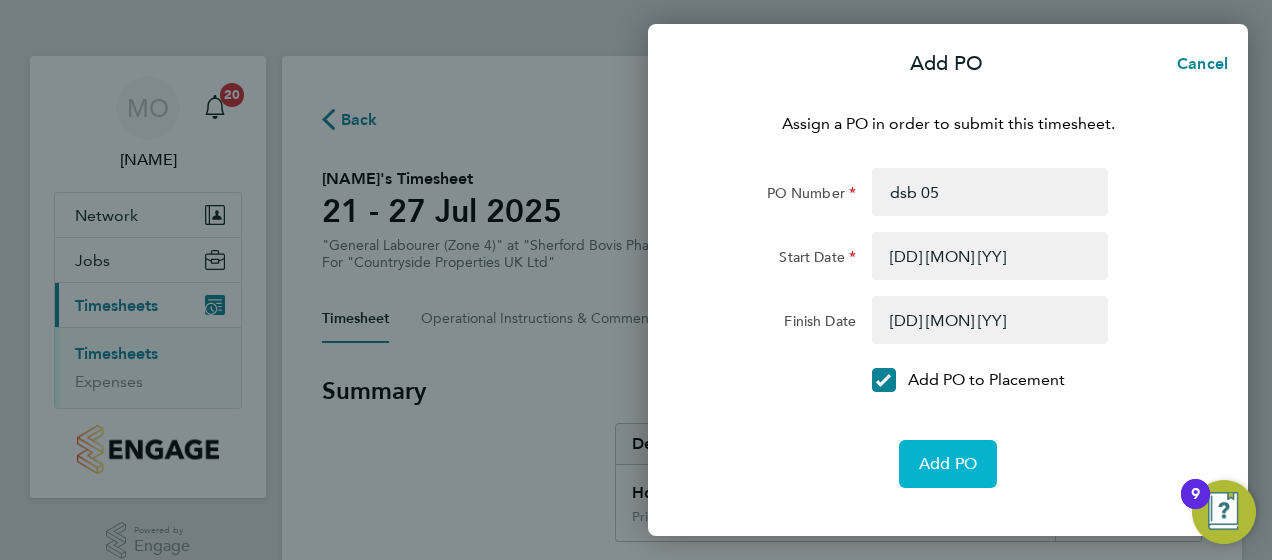 click on "Add PO" 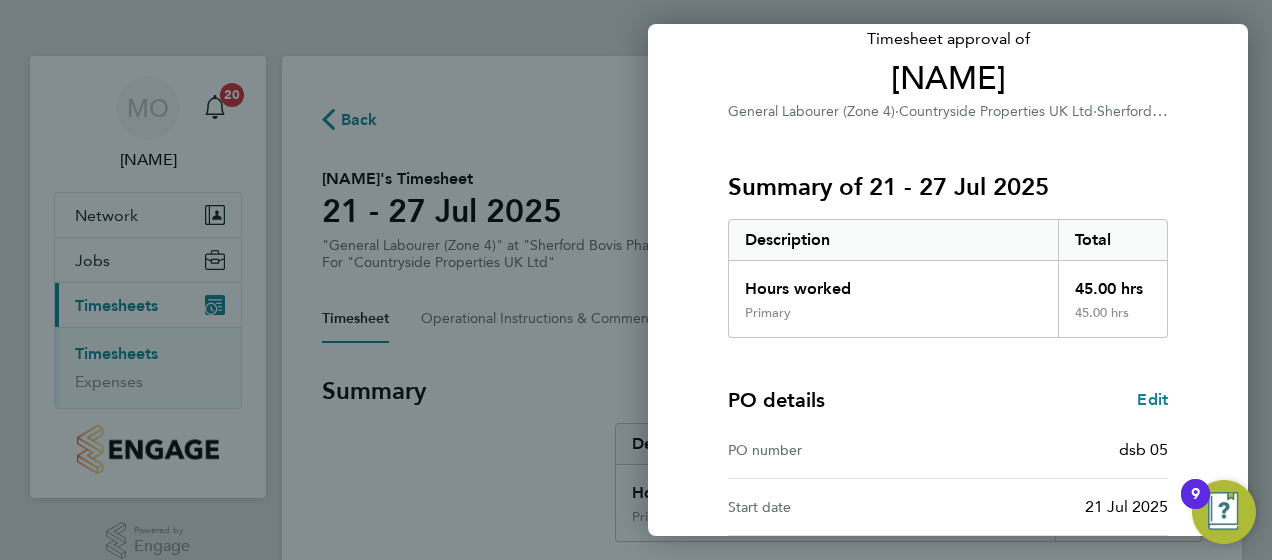scroll, scrollTop: 396, scrollLeft: 0, axis: vertical 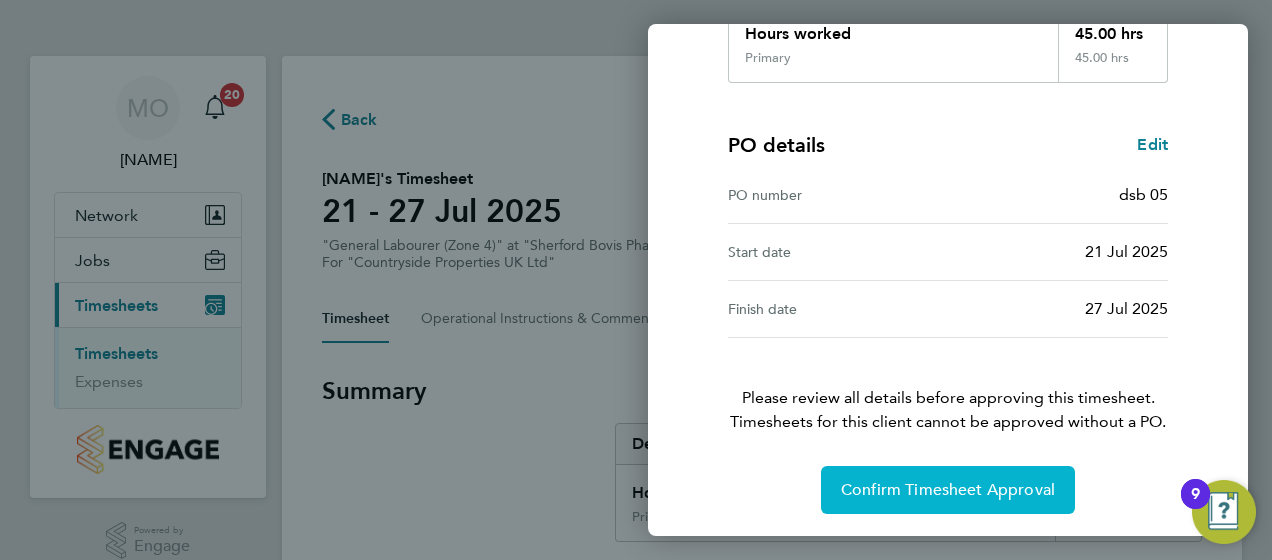 click on "Confirm Timesheet Approval" 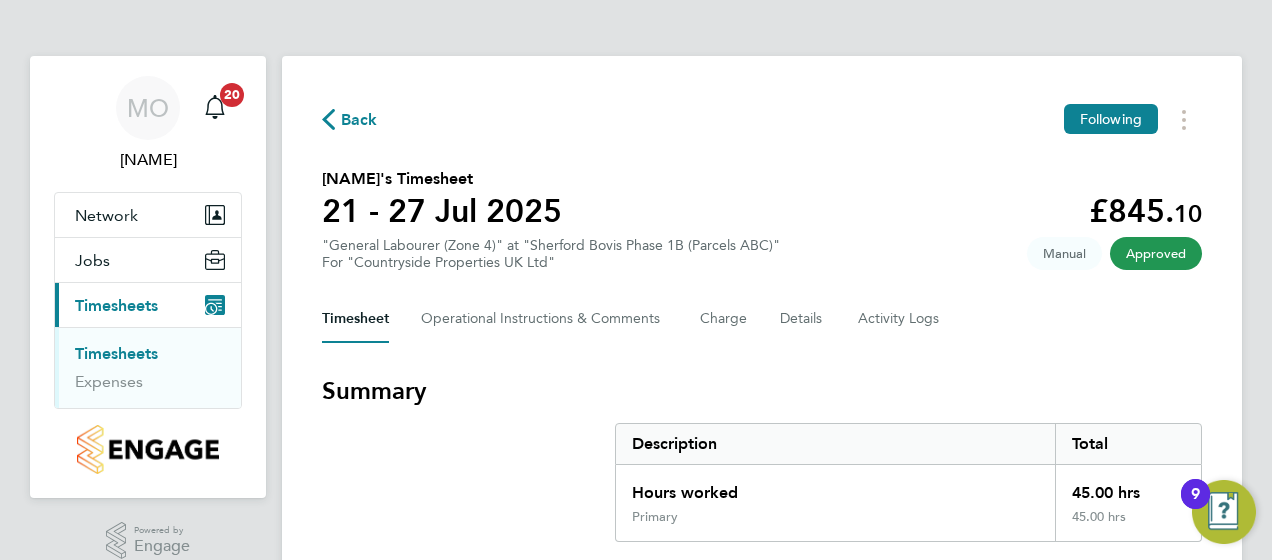 scroll, scrollTop: 0, scrollLeft: 0, axis: both 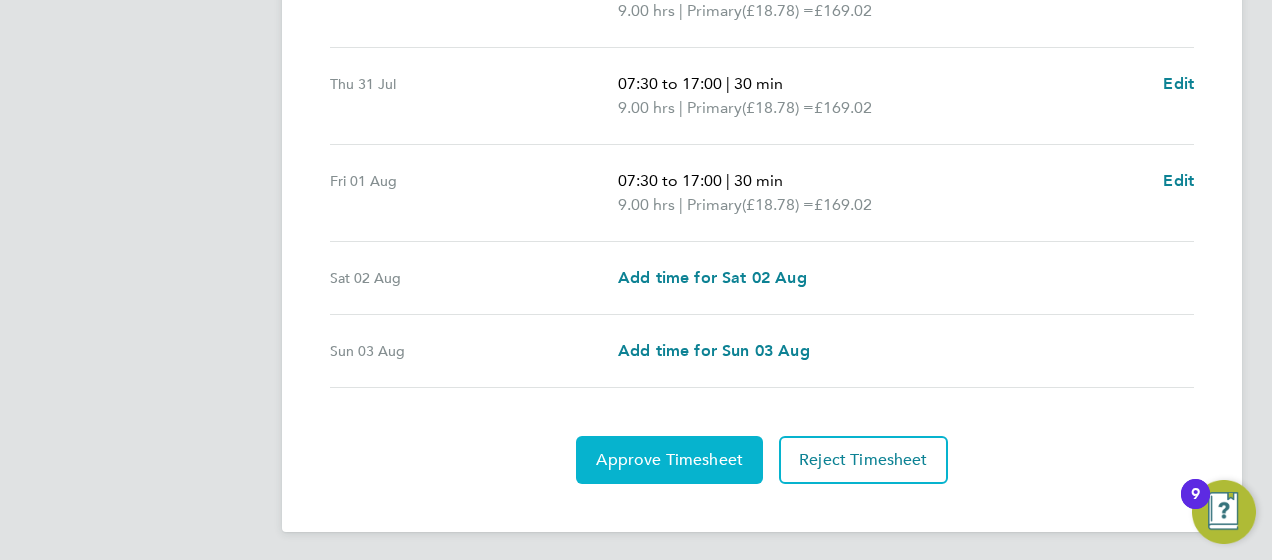 click on "Approve Timesheet" 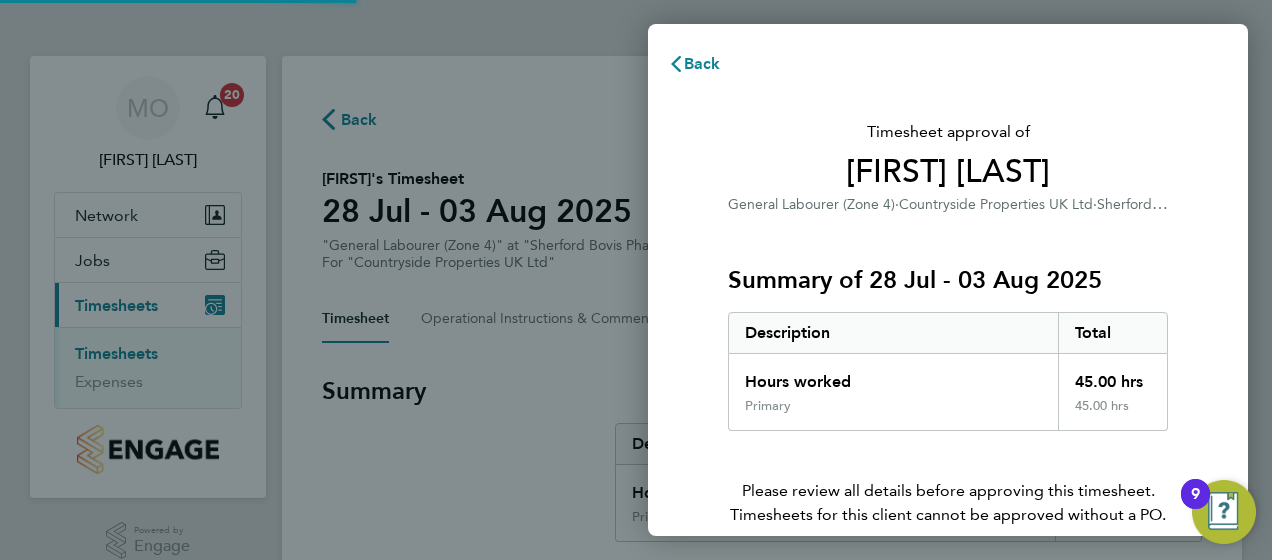 scroll, scrollTop: 0, scrollLeft: 0, axis: both 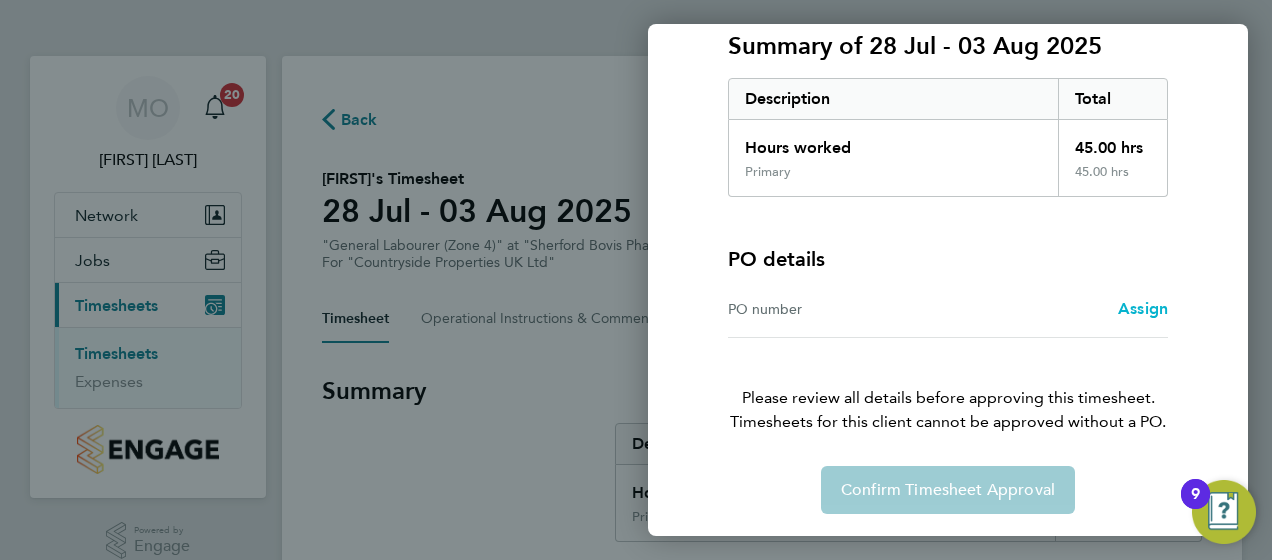 click on "Assign" at bounding box center (1143, 308) 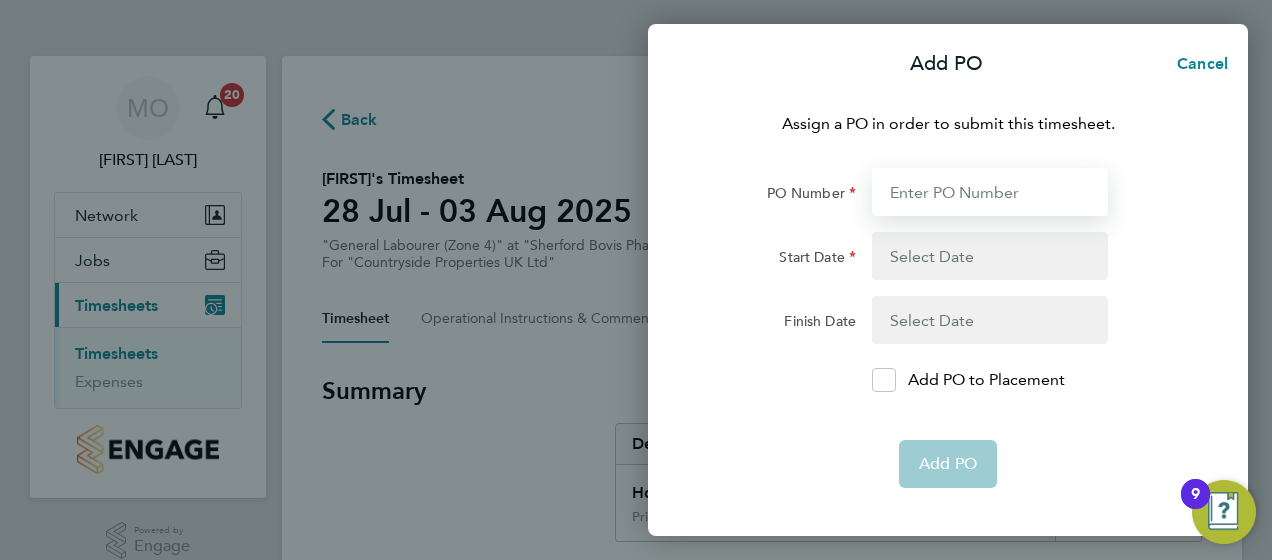 click on "PO Number" at bounding box center [990, 192] 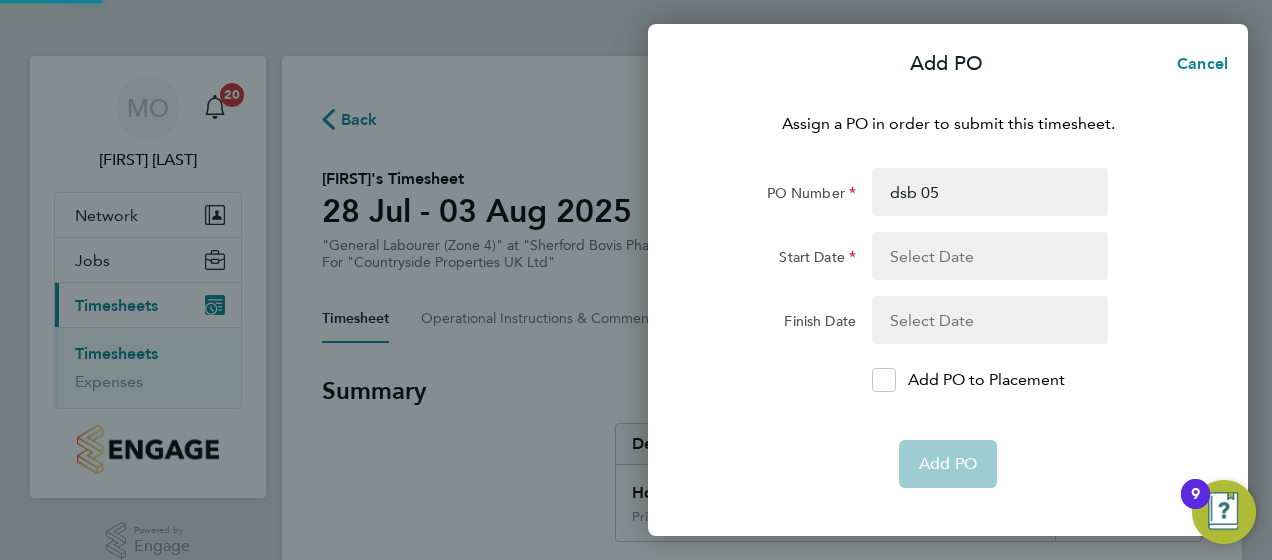 click 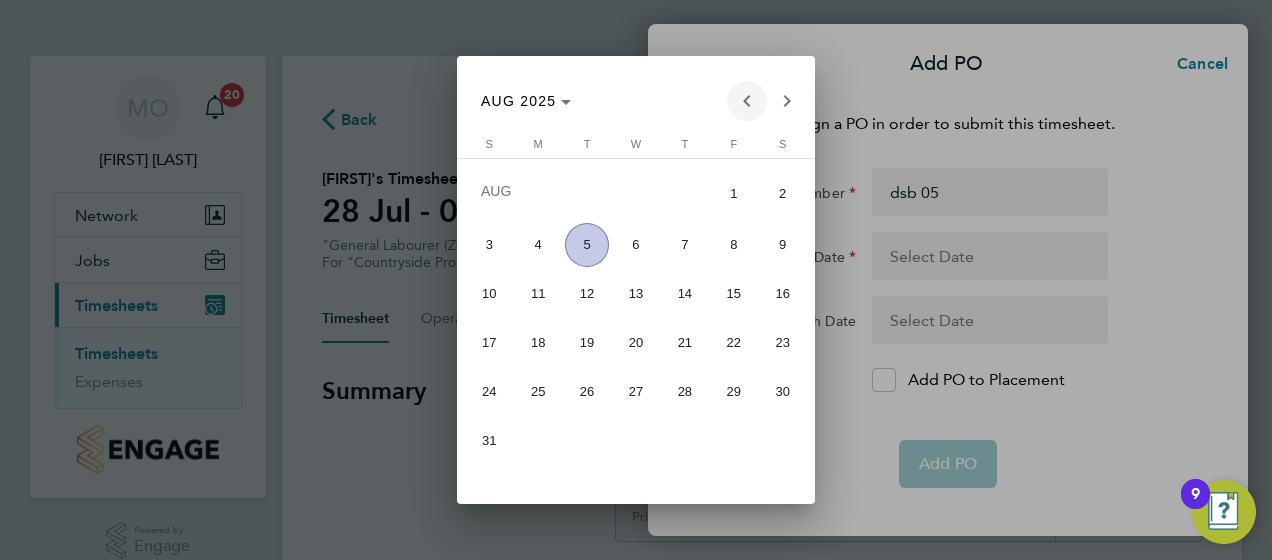click at bounding box center [747, 101] 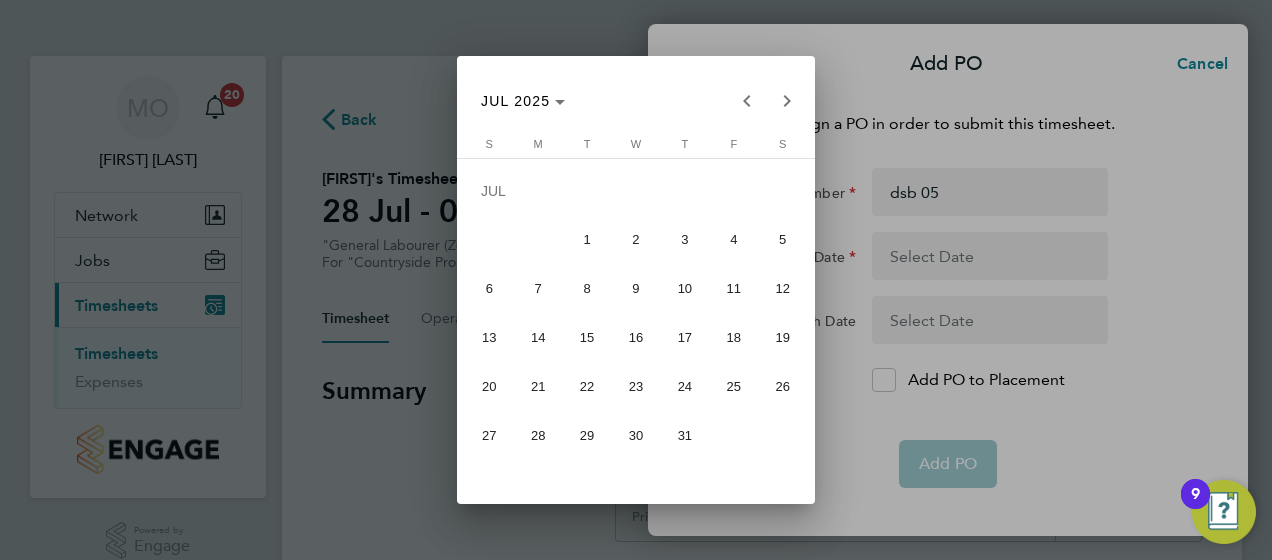 click on "28" at bounding box center (538, 435) 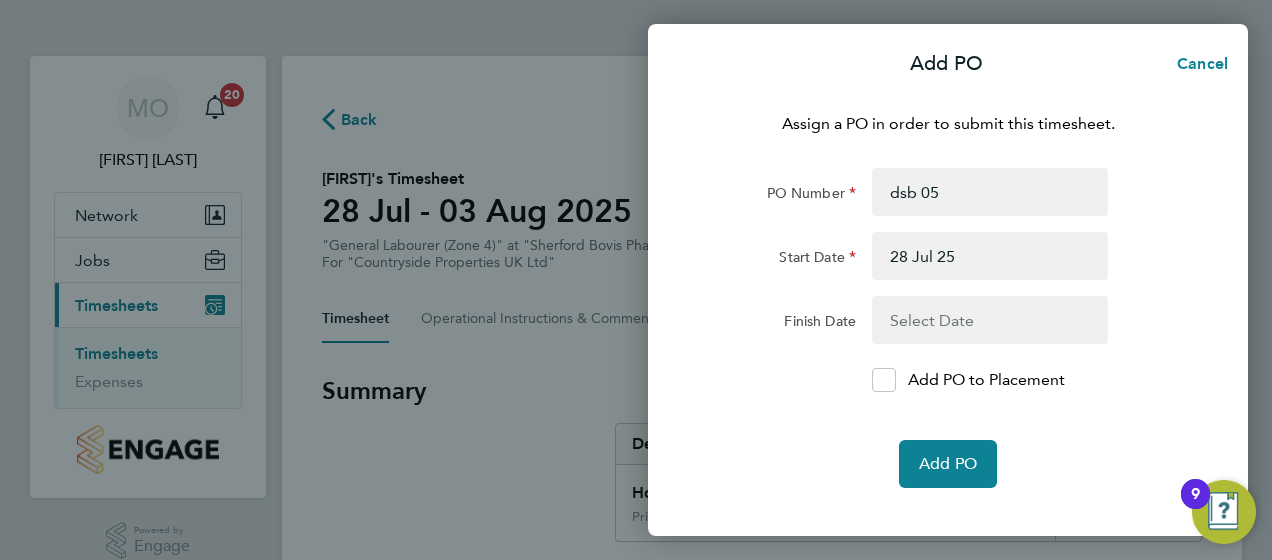 click 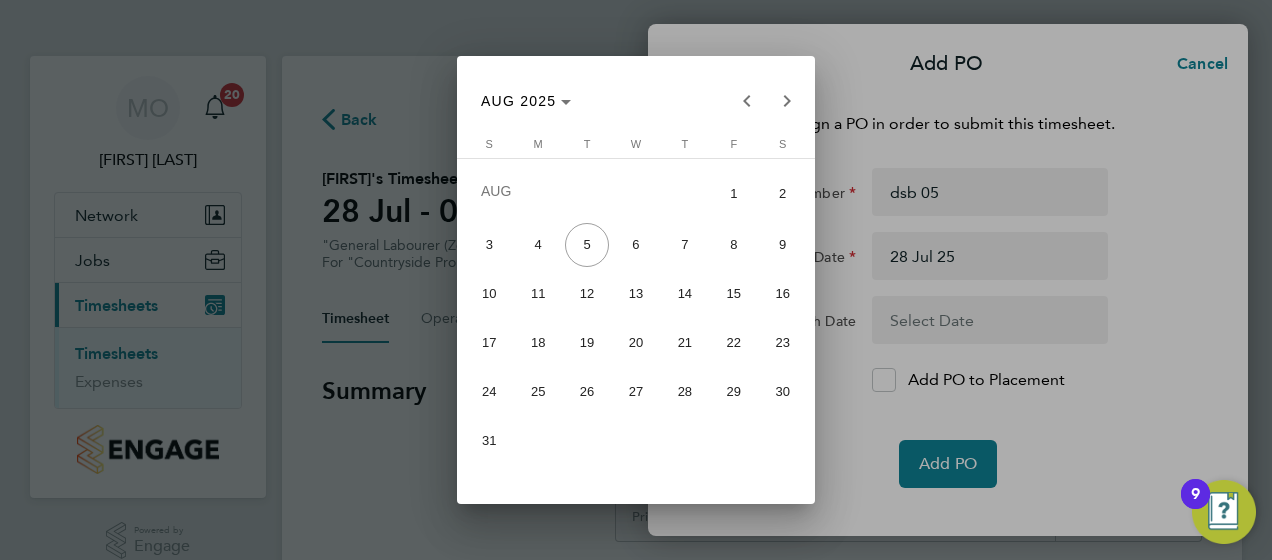 click on "3" at bounding box center [489, 245] 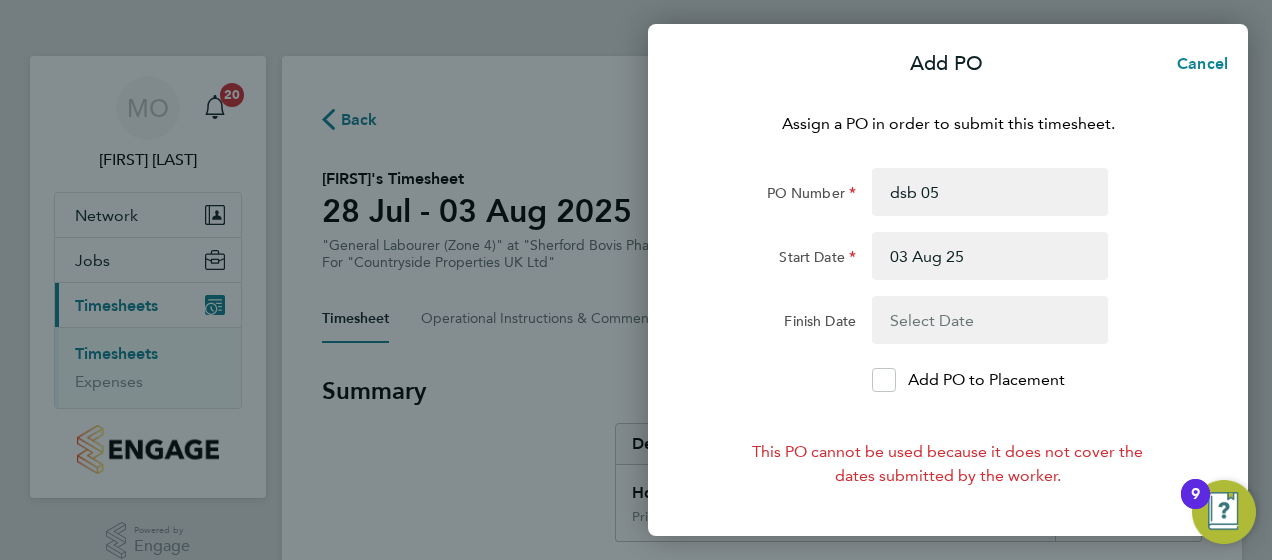 click 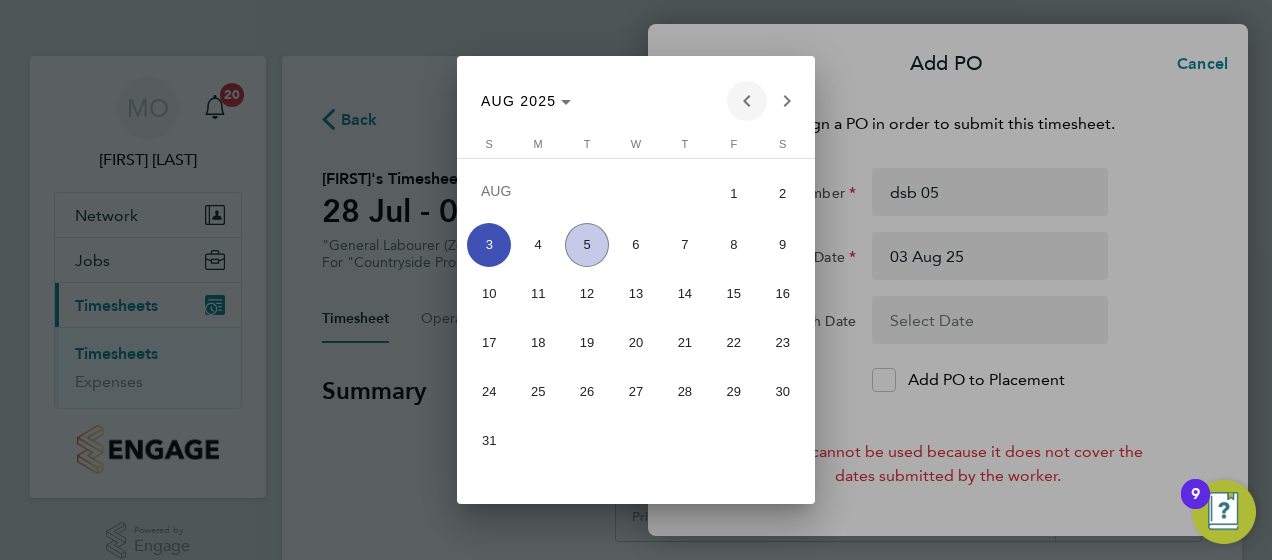 click at bounding box center (747, 101) 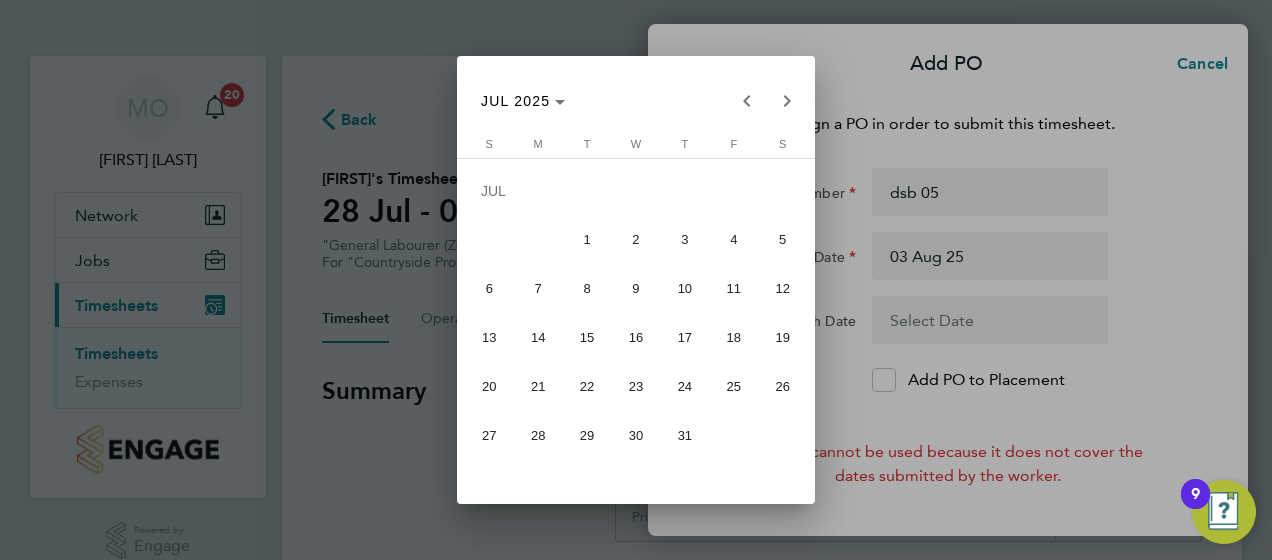 click on "28" at bounding box center (538, 435) 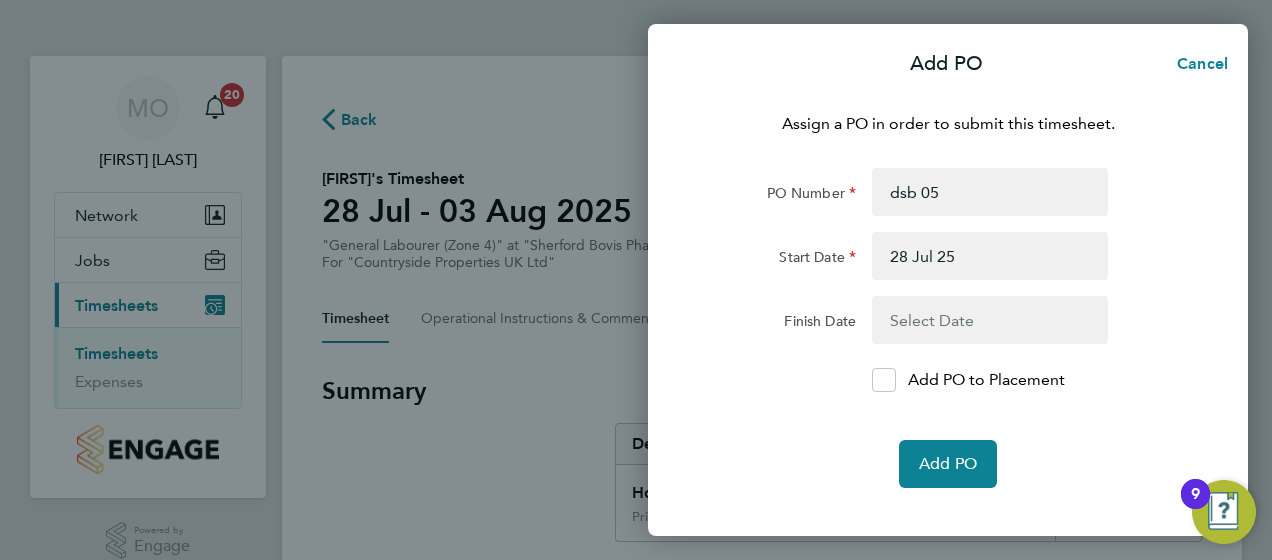 click 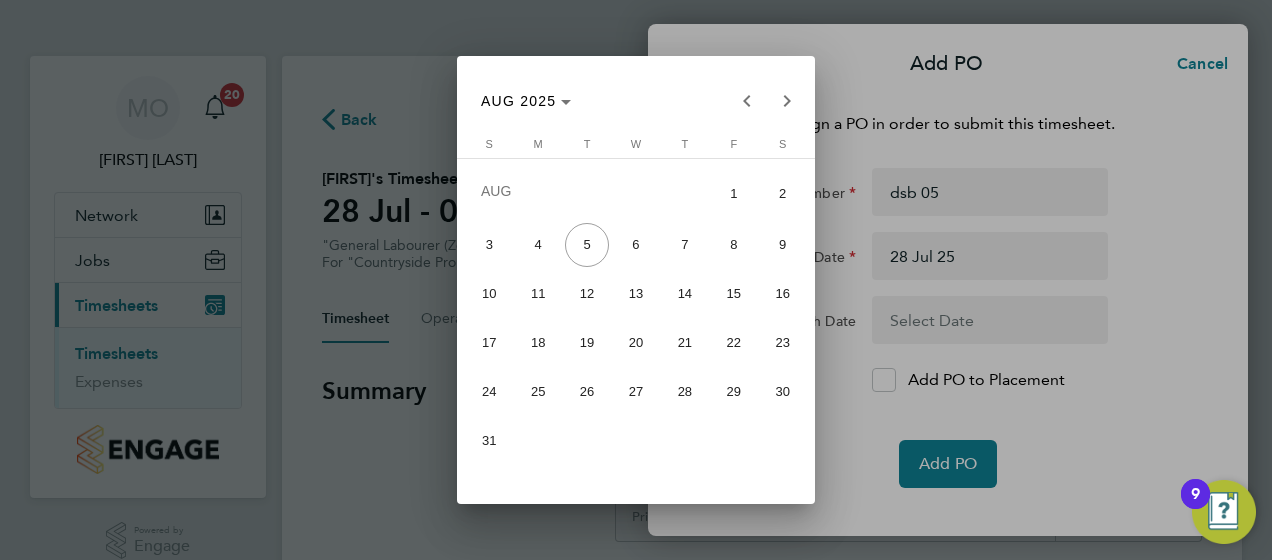 click on "3" at bounding box center [489, 245] 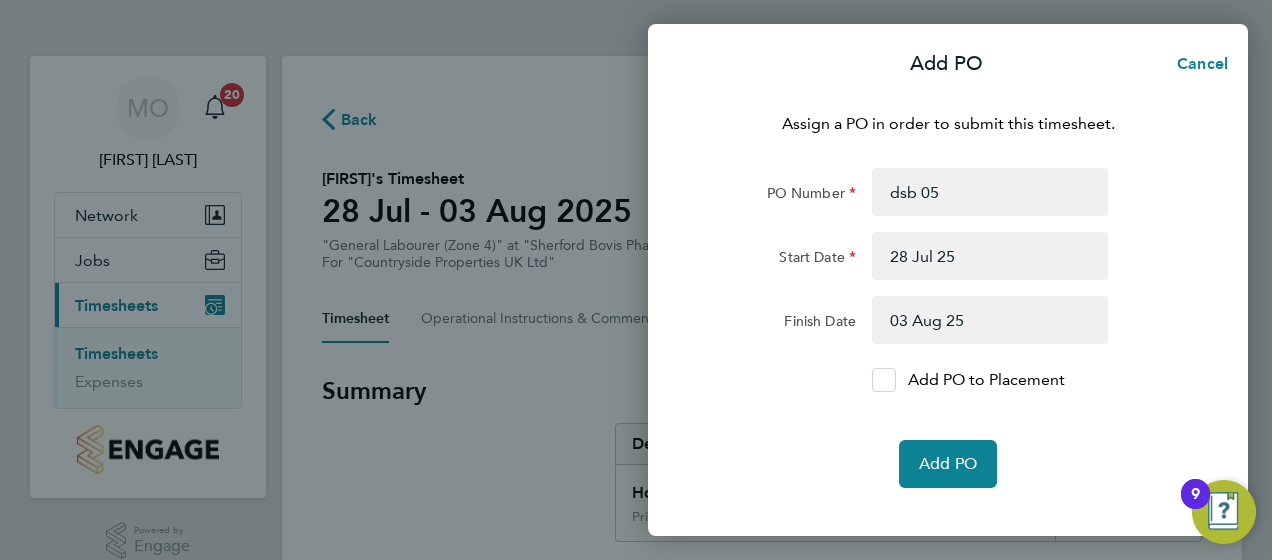 click 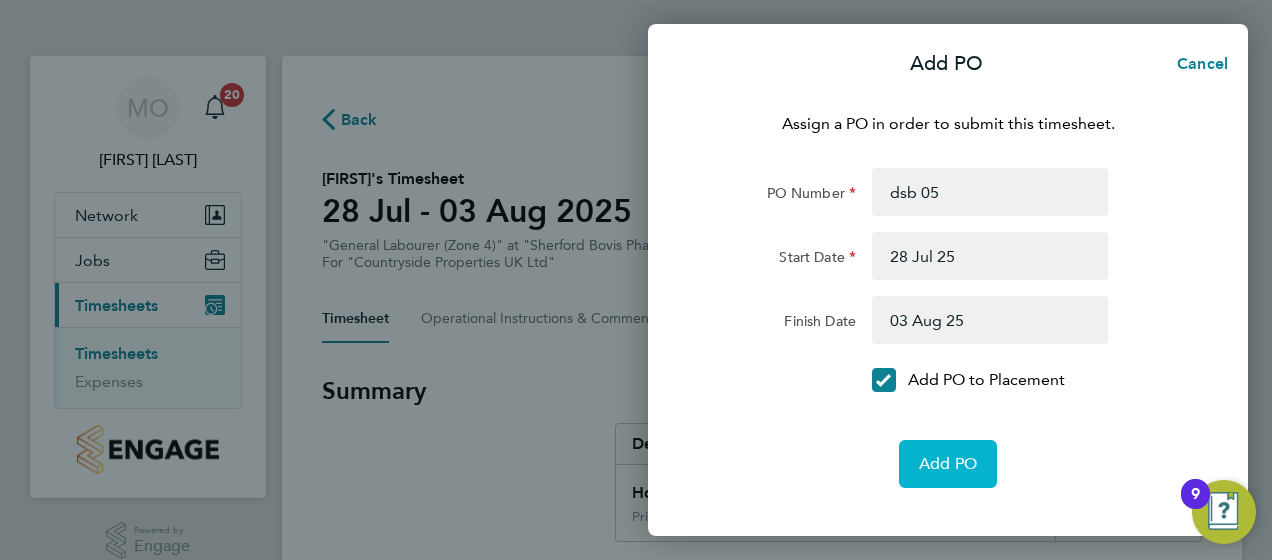 click on "Add PO" 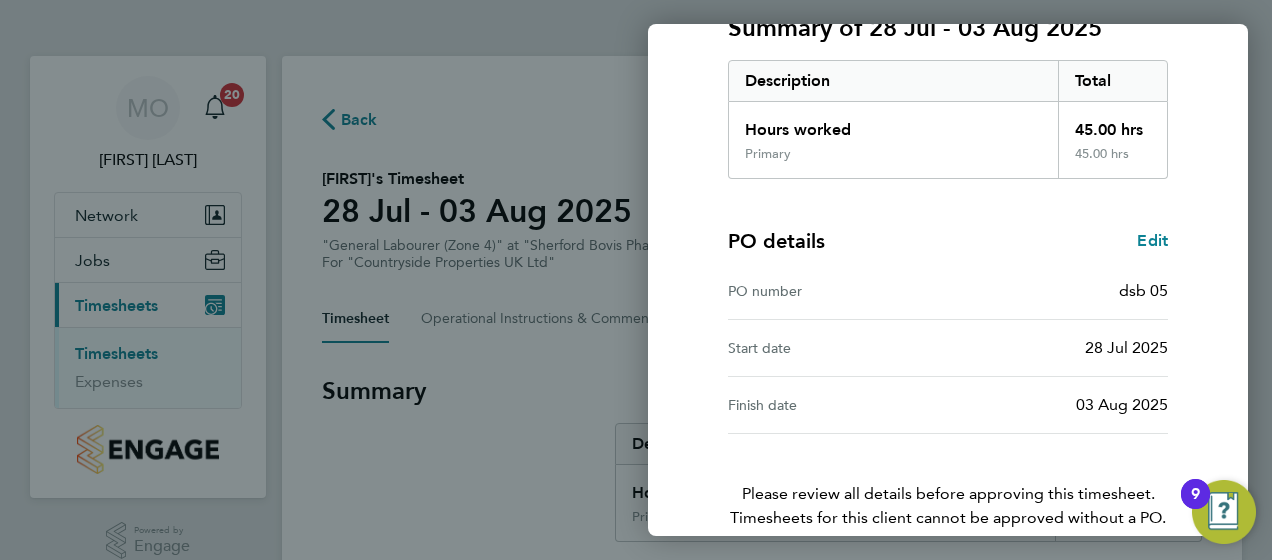 scroll, scrollTop: 396, scrollLeft: 0, axis: vertical 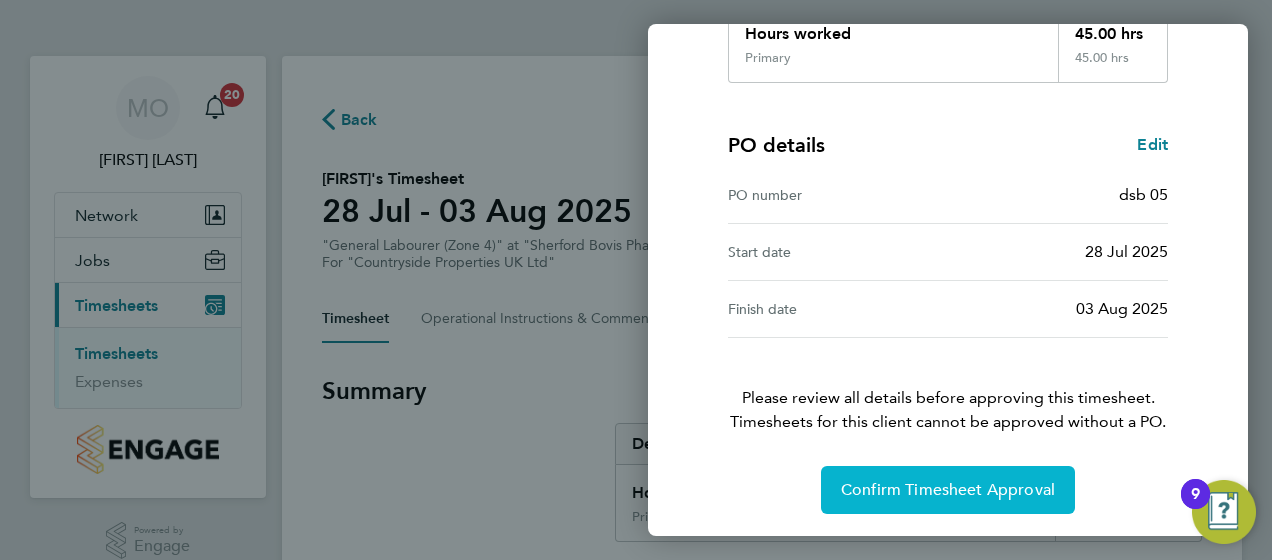 click on "Confirm Timesheet Approval" 